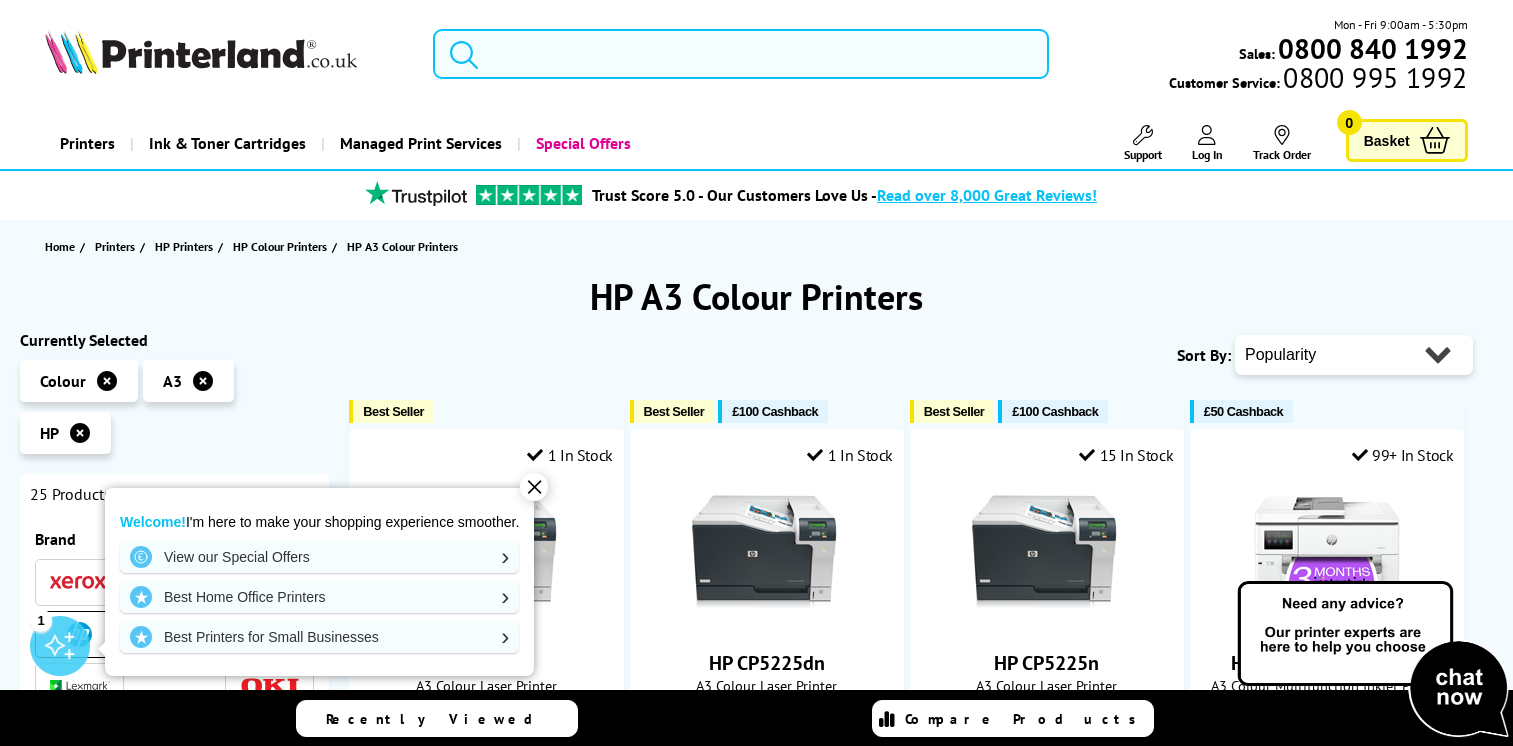 scroll, scrollTop: 0, scrollLeft: 0, axis: both 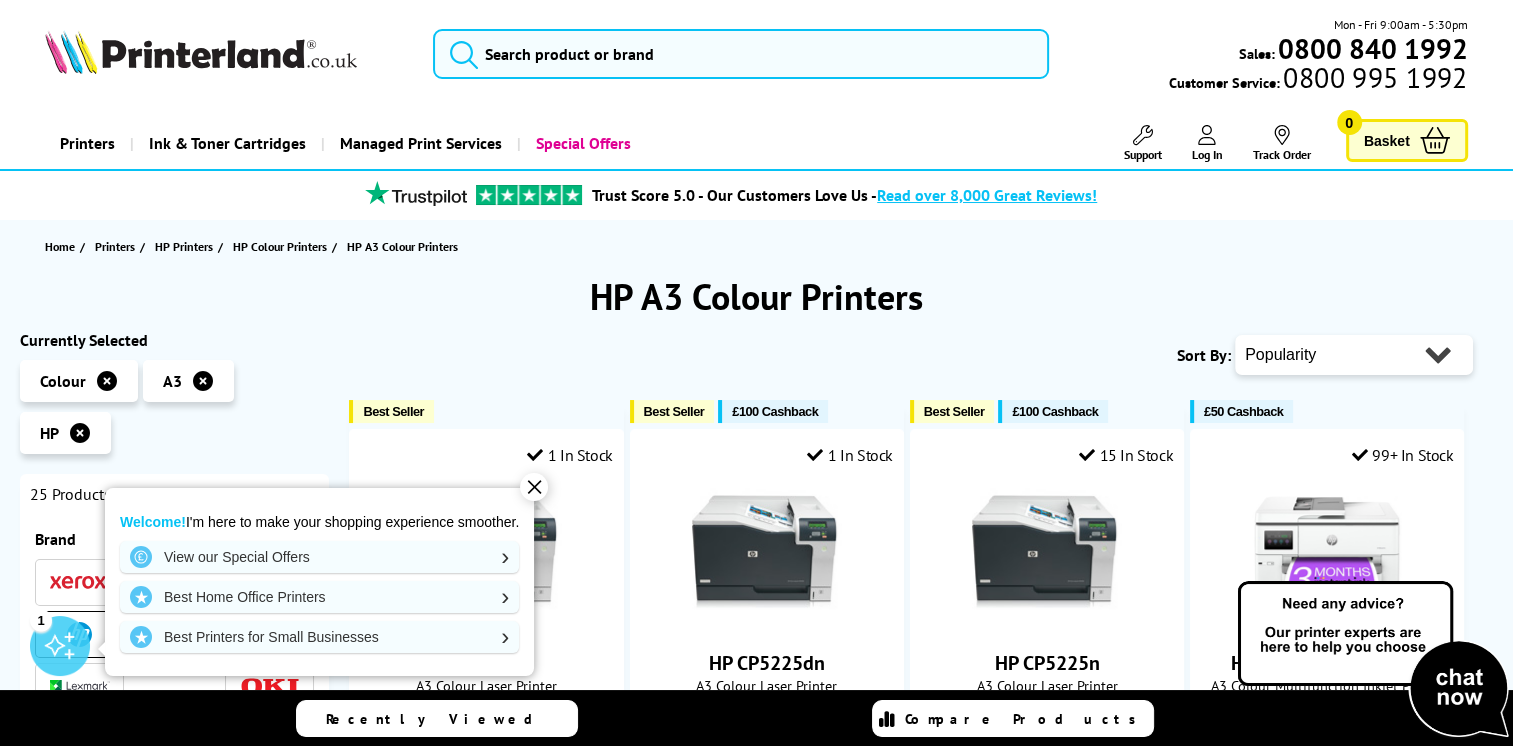click on "✕" at bounding box center (534, 487) 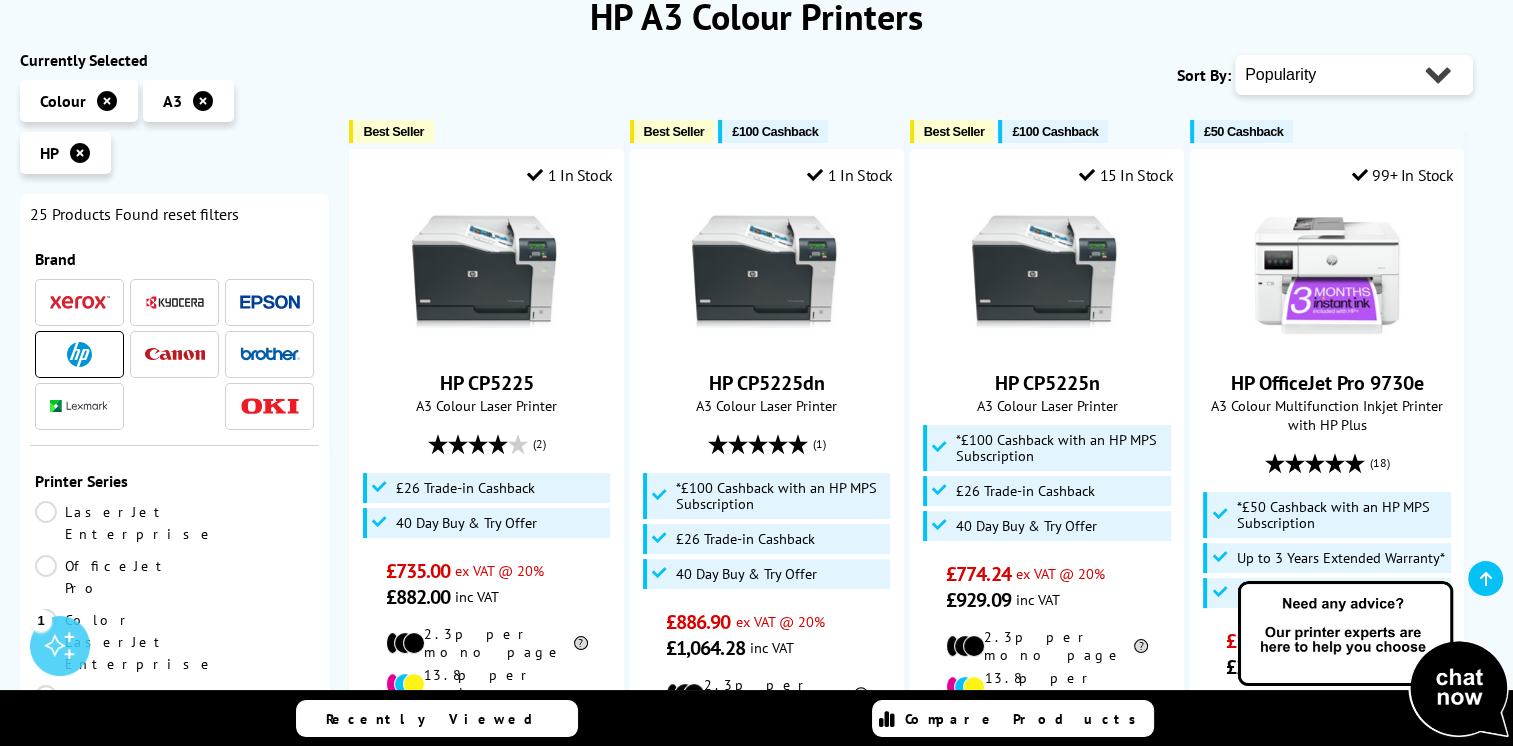 scroll, scrollTop: 283, scrollLeft: 0, axis: vertical 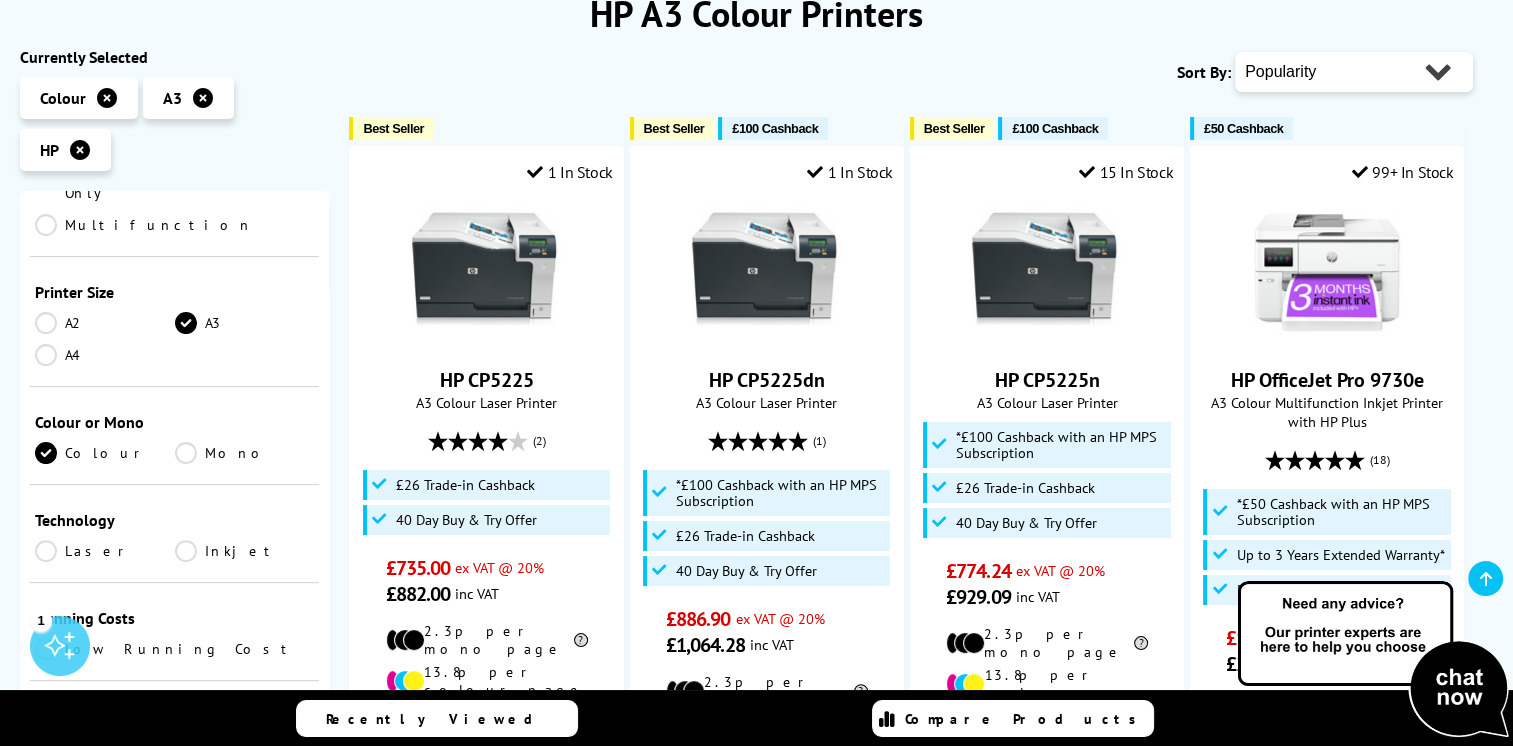 click on "Inkjet" at bounding box center [245, 551] 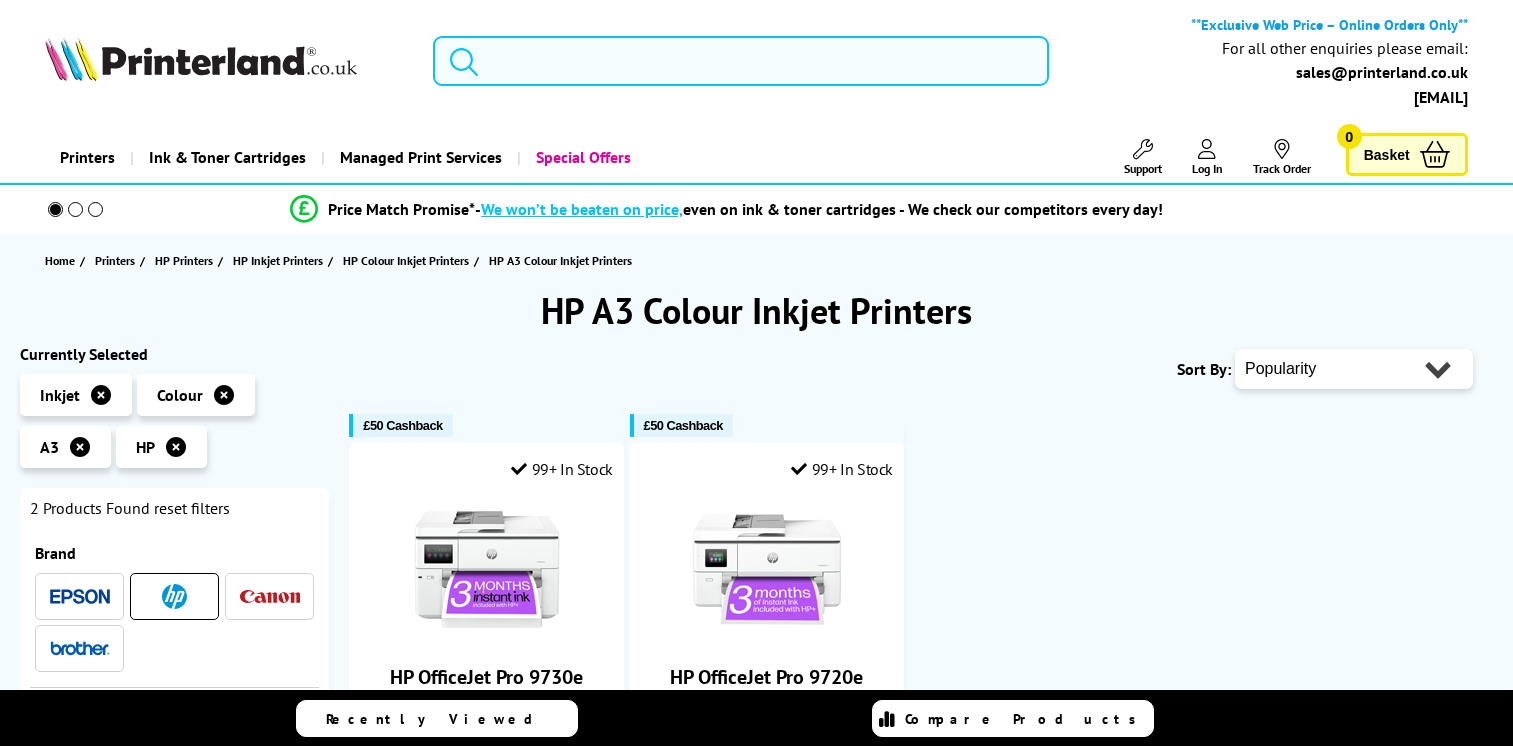 scroll, scrollTop: 0, scrollLeft: 0, axis: both 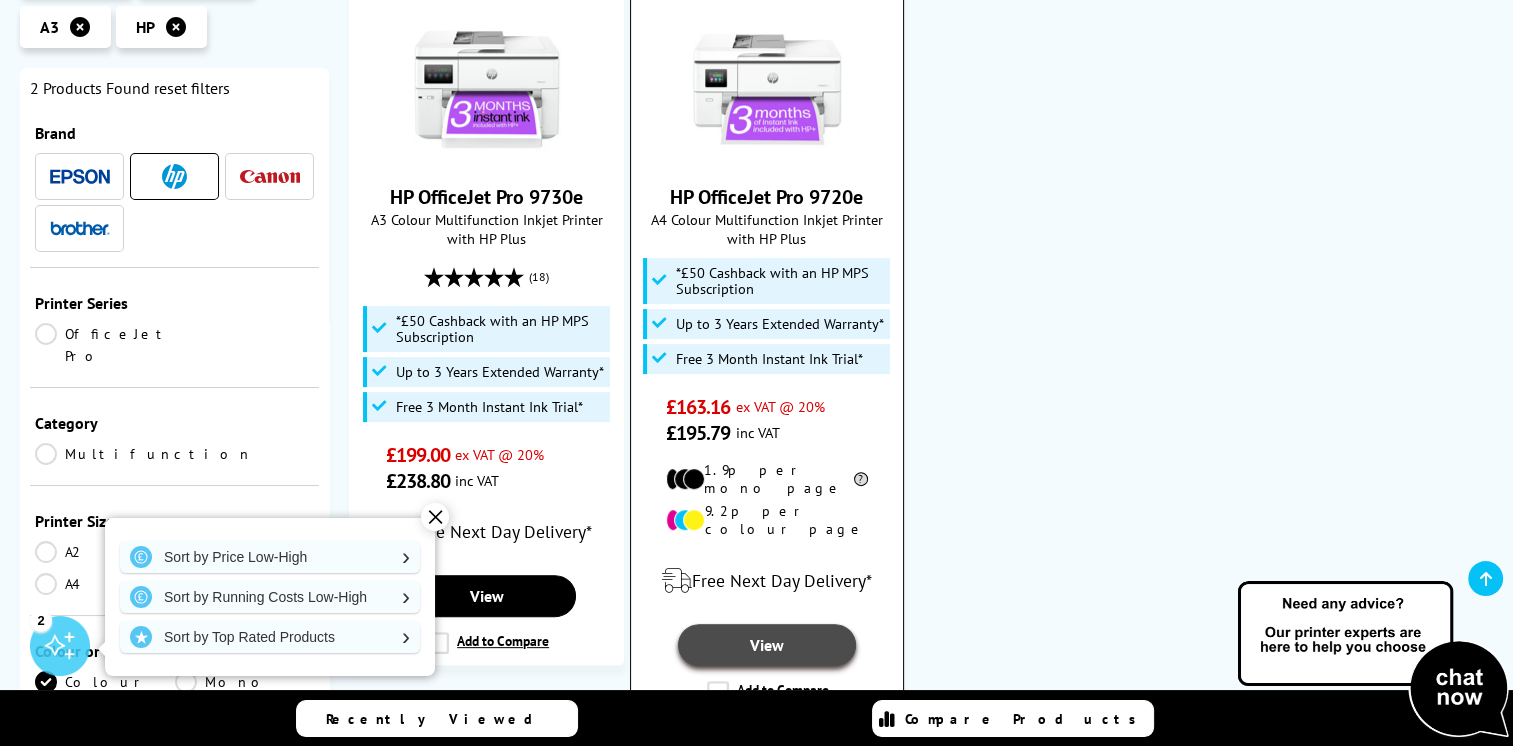 click on "View" at bounding box center (767, 645) 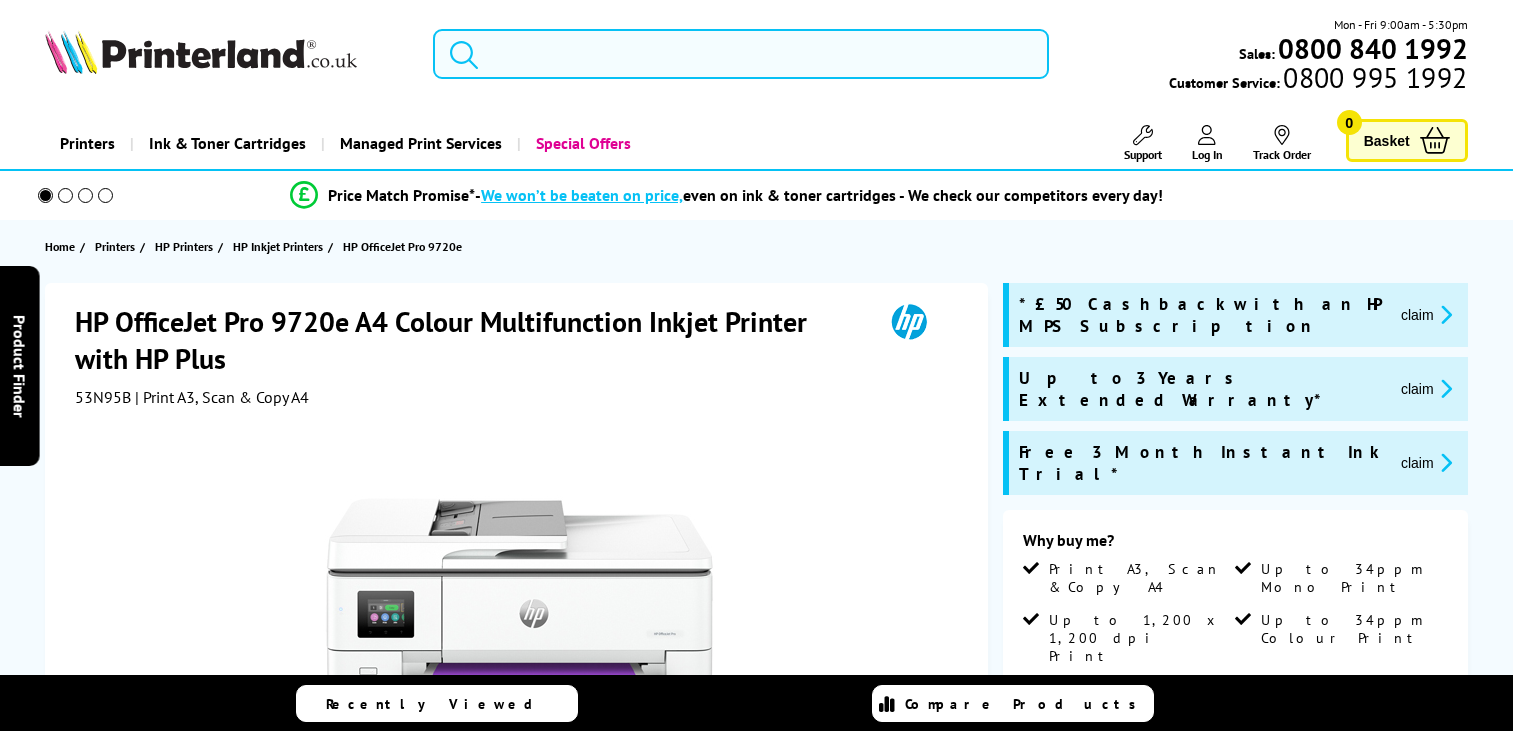 scroll, scrollTop: 0, scrollLeft: 0, axis: both 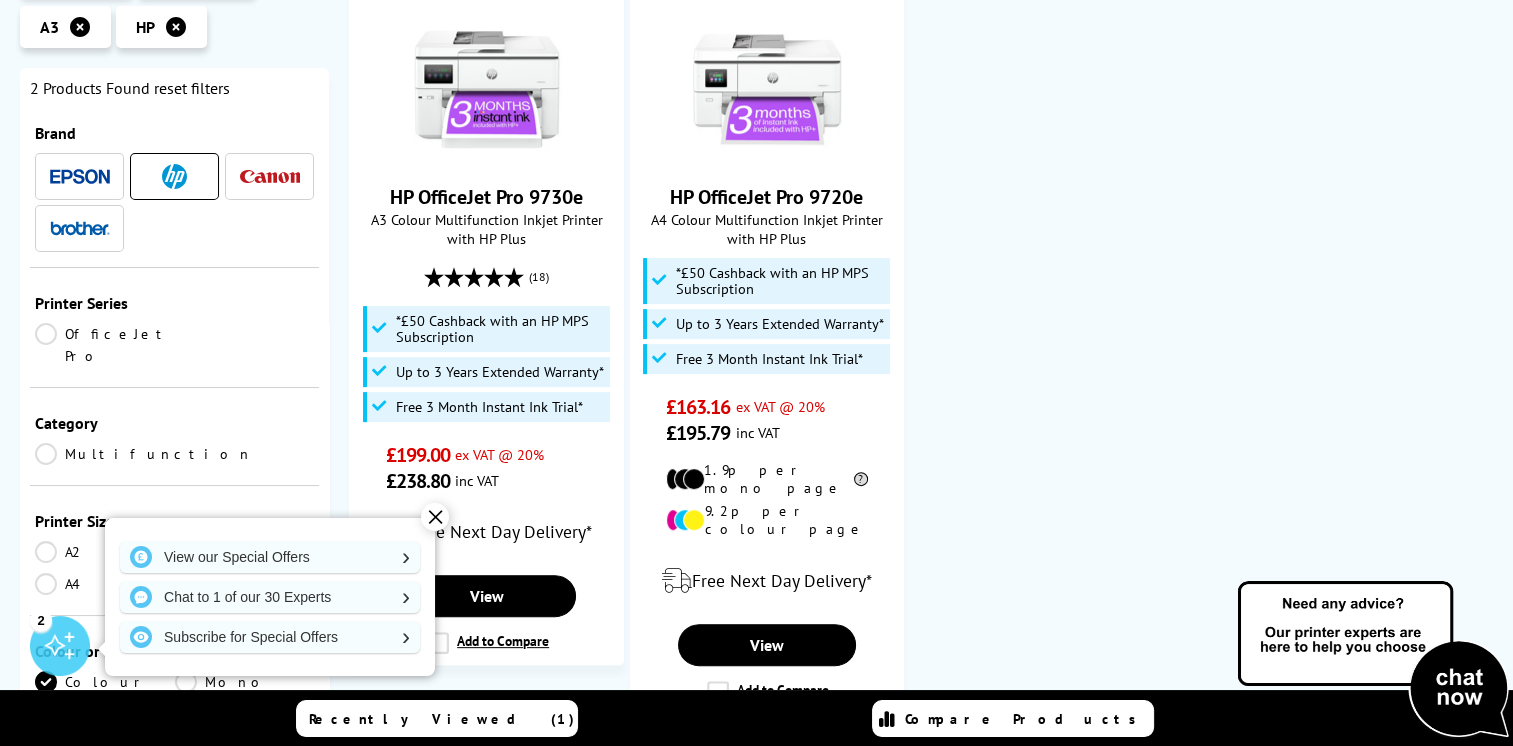 click on "Multifunction" at bounding box center (144, 454) 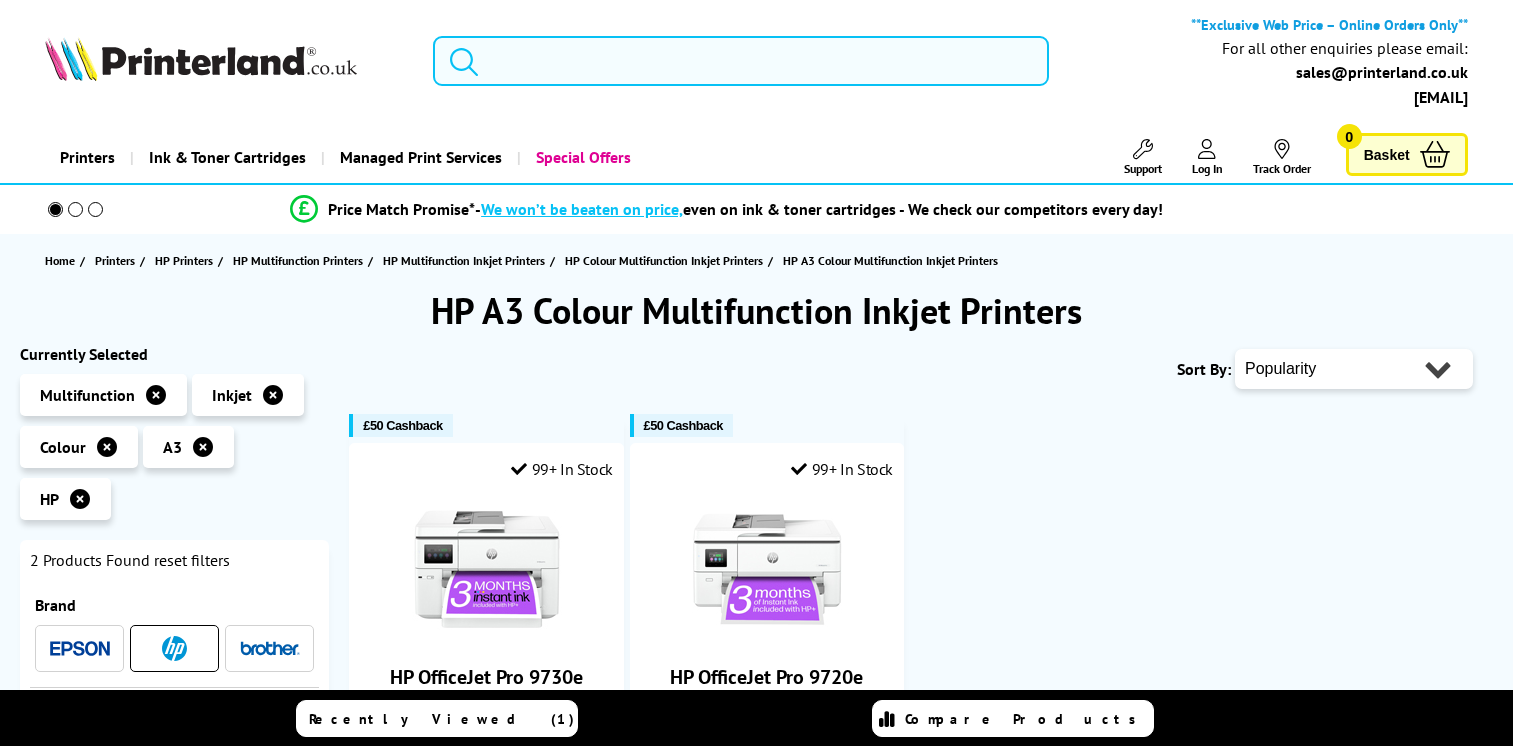 scroll, scrollTop: 0, scrollLeft: 0, axis: both 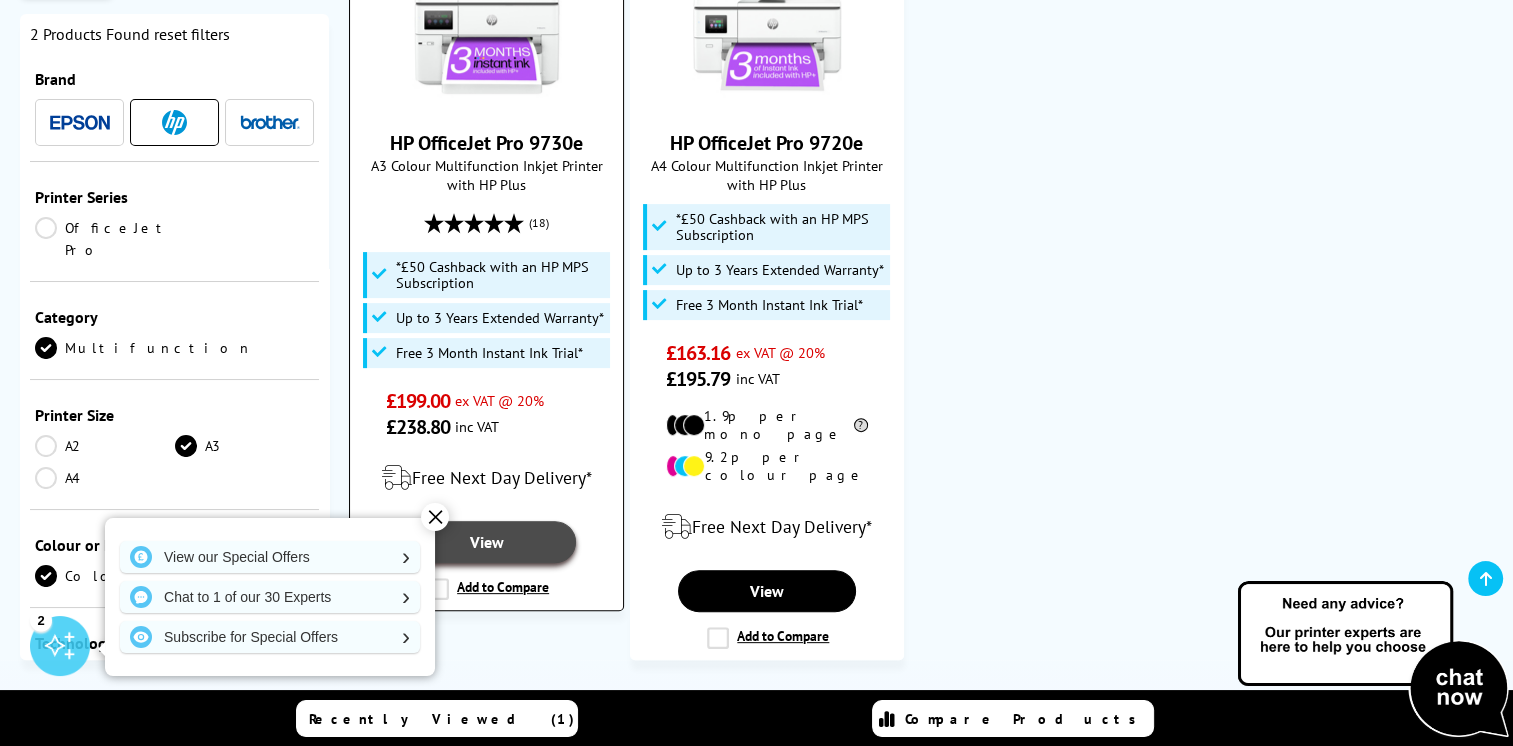 click on "View" at bounding box center (486, 542) 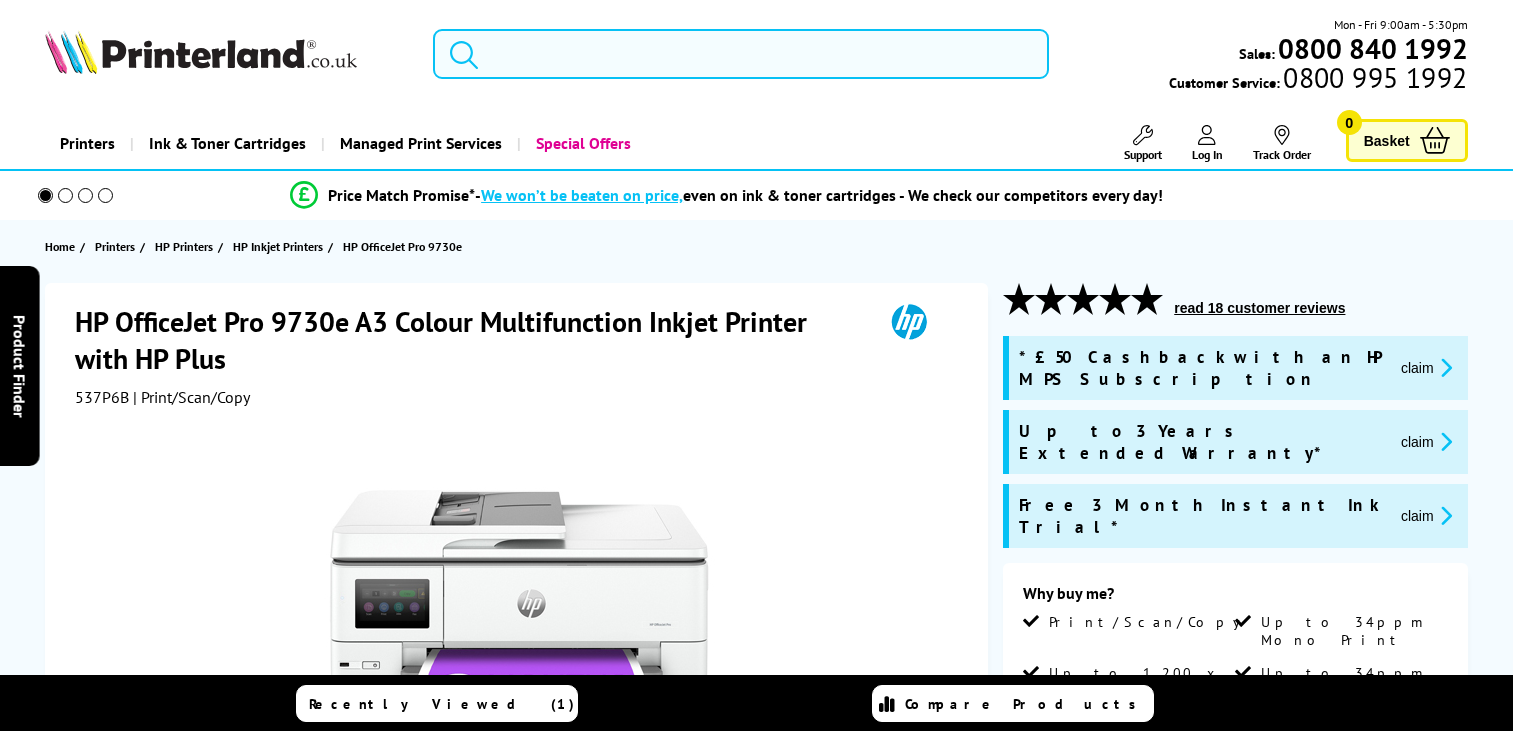 scroll, scrollTop: 0, scrollLeft: 0, axis: both 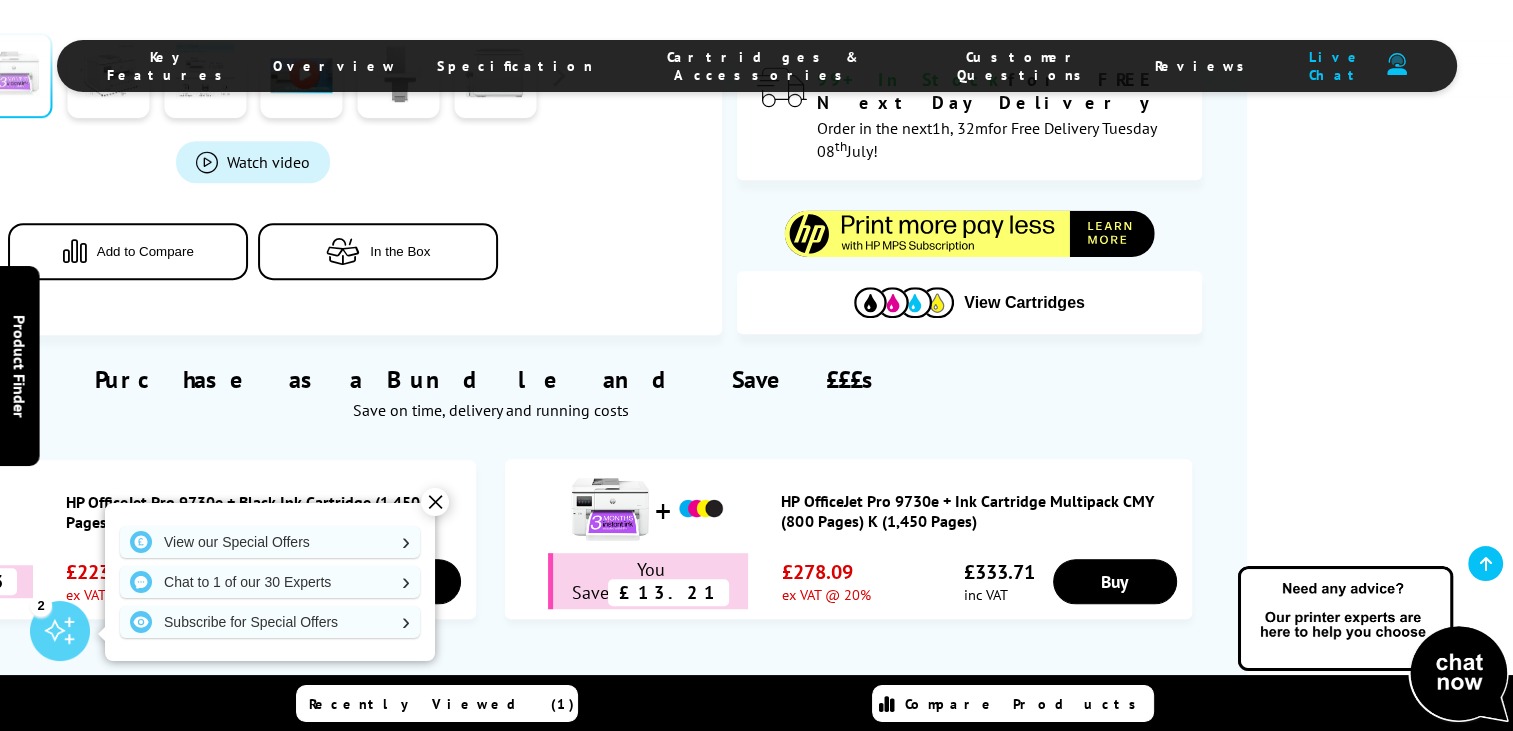 click on "HP OfficeJet Pro 9730e + Ink Cartridge Multipack CMY (800 Pages) K (1,450 Pages)" at bounding box center (981, 511) 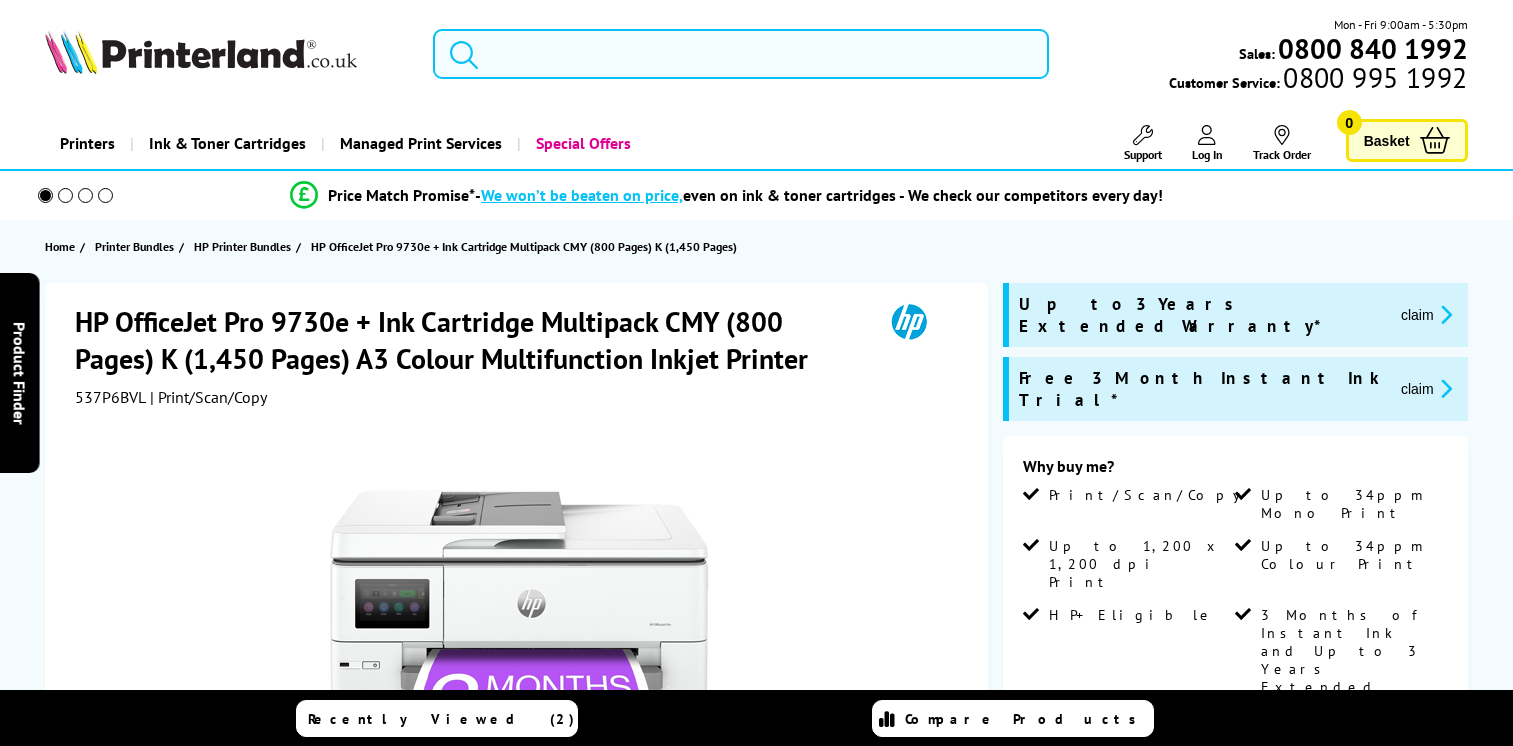 scroll, scrollTop: 0, scrollLeft: 0, axis: both 